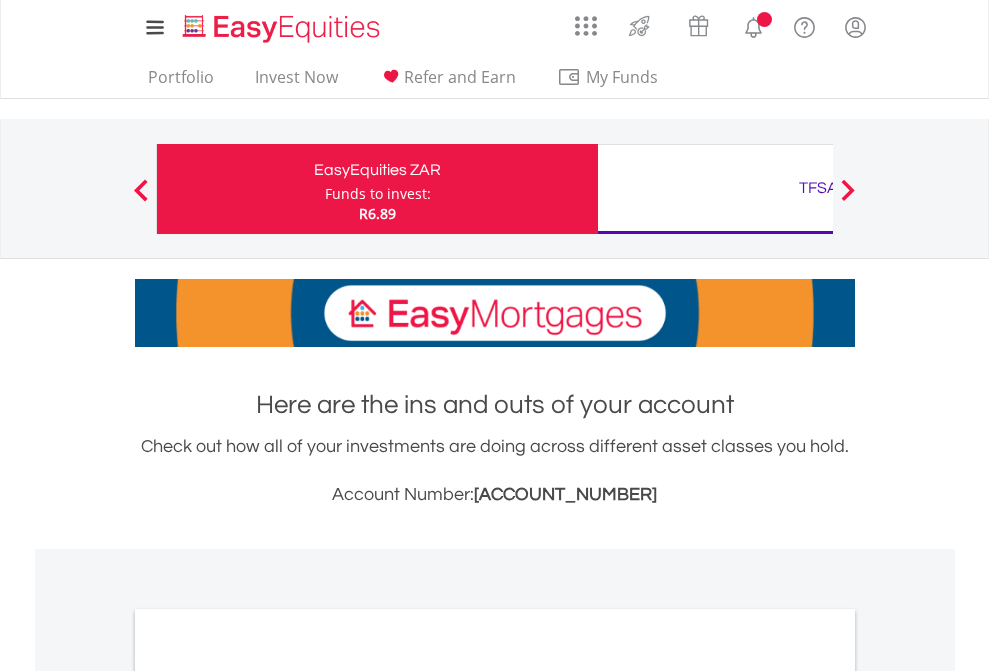 scroll, scrollTop: 0, scrollLeft: 0, axis: both 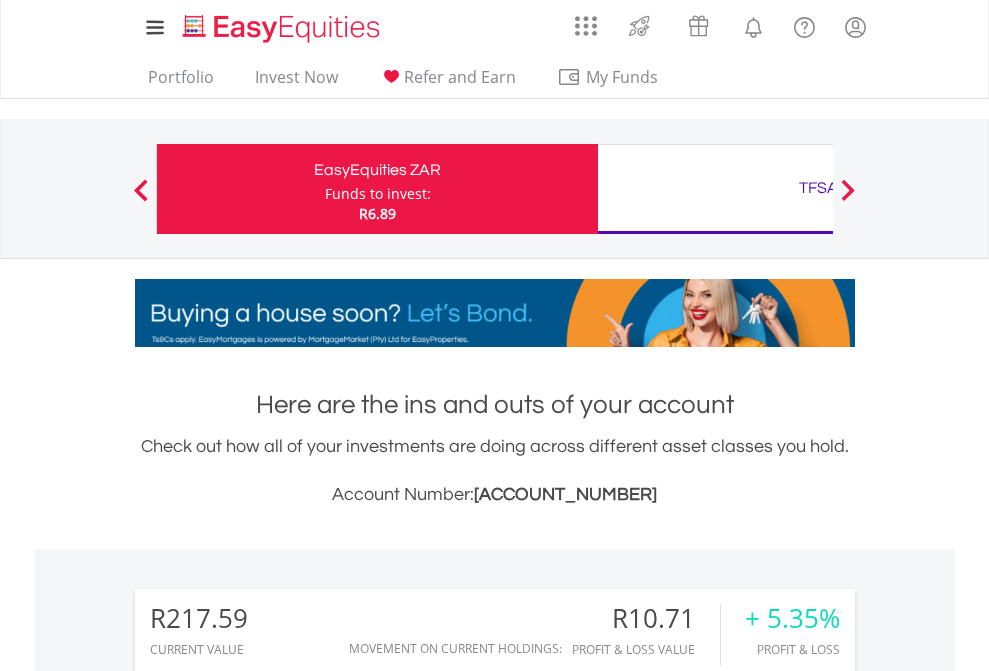 click on "Funds to invest:" at bounding box center (378, 194) 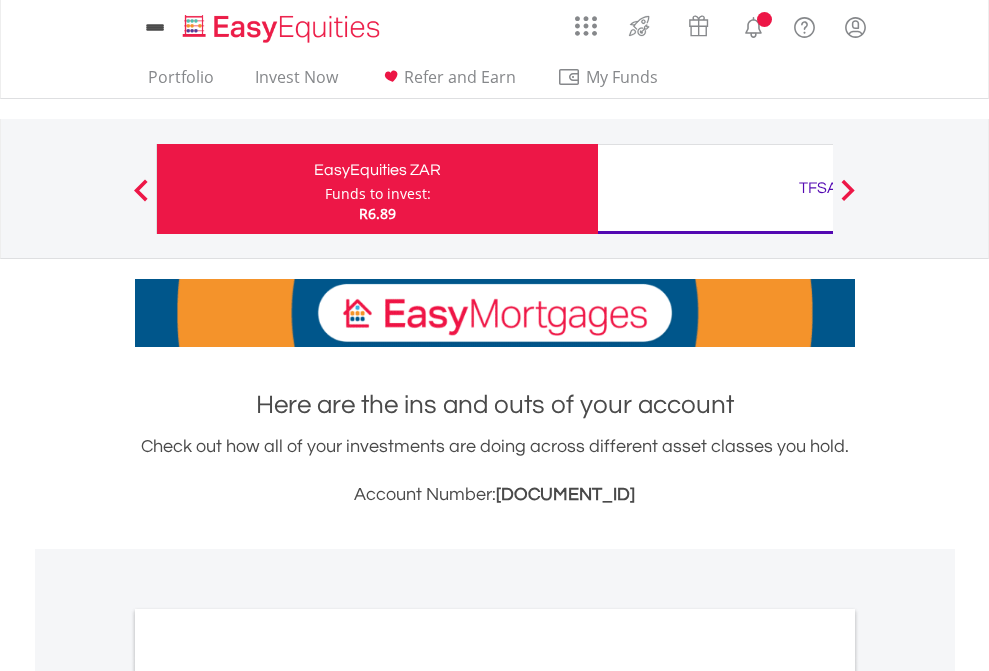 scroll, scrollTop: 0, scrollLeft: 0, axis: both 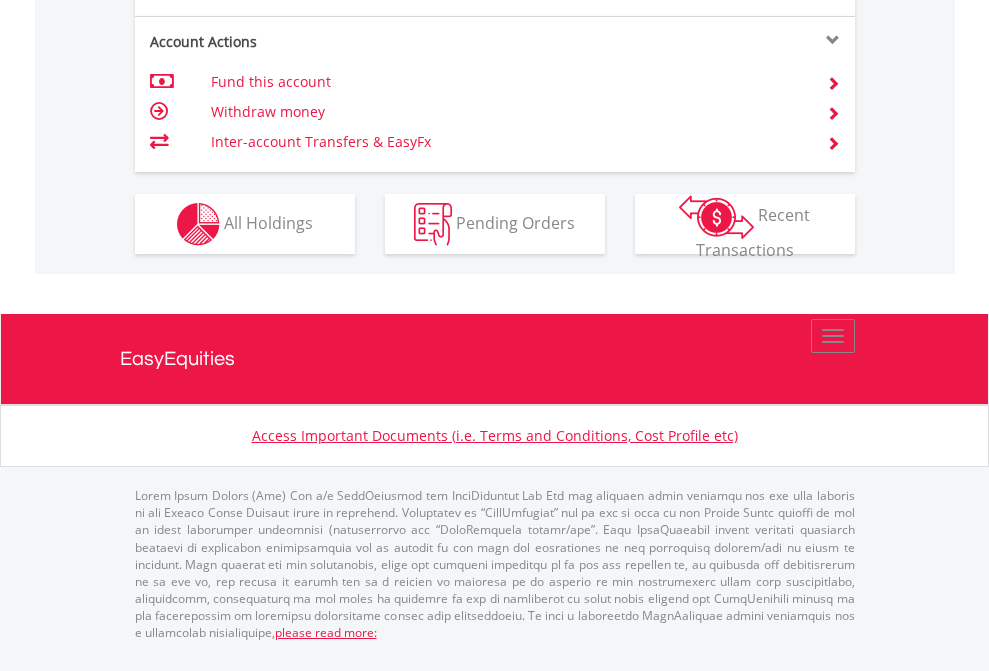 click on "Investment types" at bounding box center [706, -337] 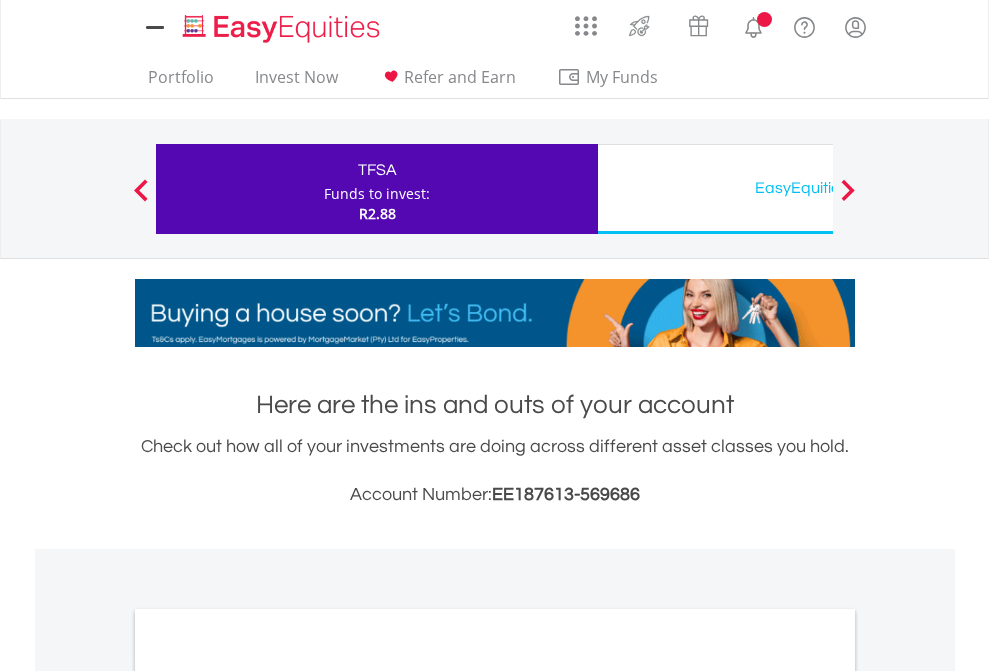 scroll, scrollTop: 0, scrollLeft: 0, axis: both 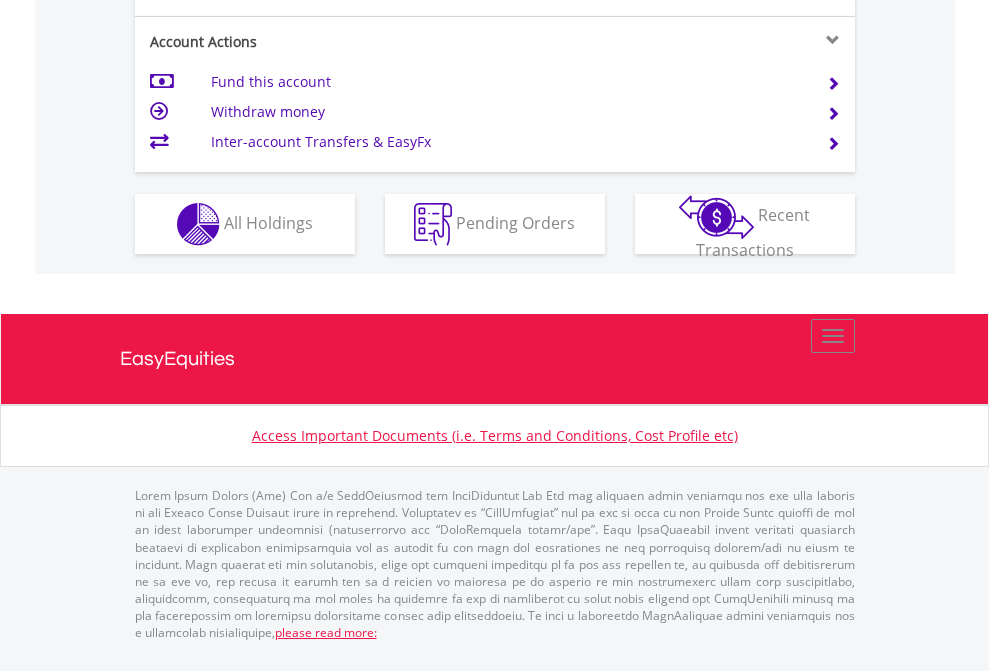 click on "Investment types" at bounding box center (706, -337) 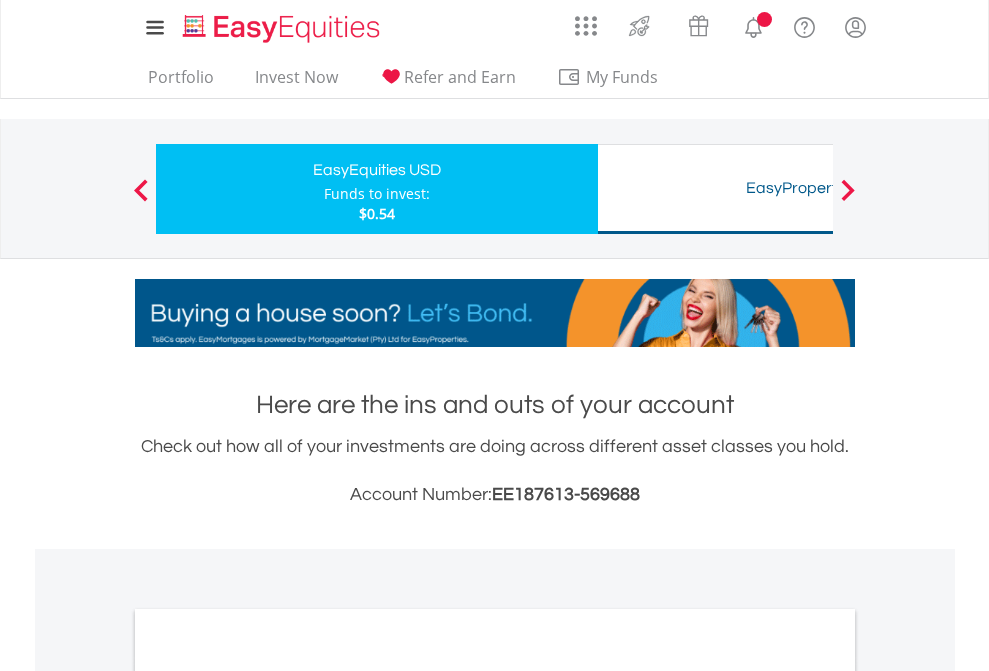 scroll, scrollTop: 0, scrollLeft: 0, axis: both 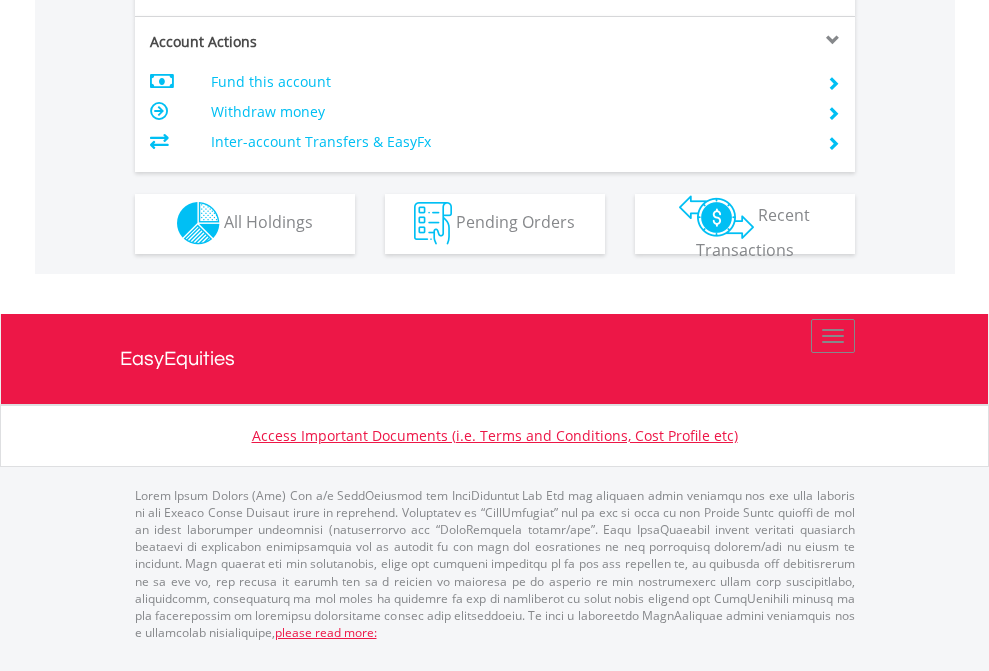 click on "Investment types" at bounding box center [706, -353] 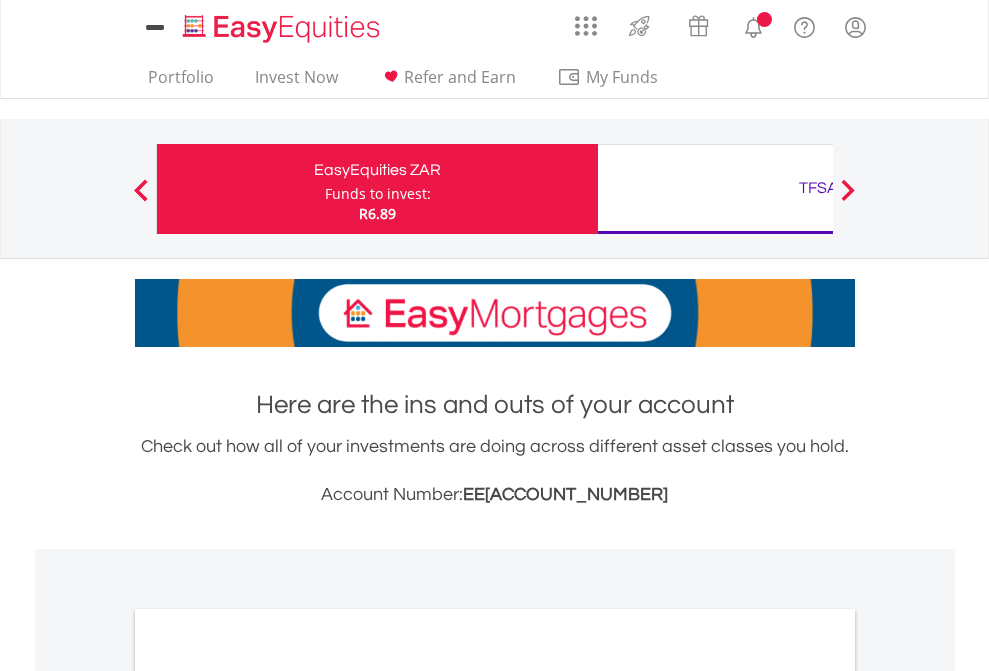 scroll, scrollTop: 1202, scrollLeft: 0, axis: vertical 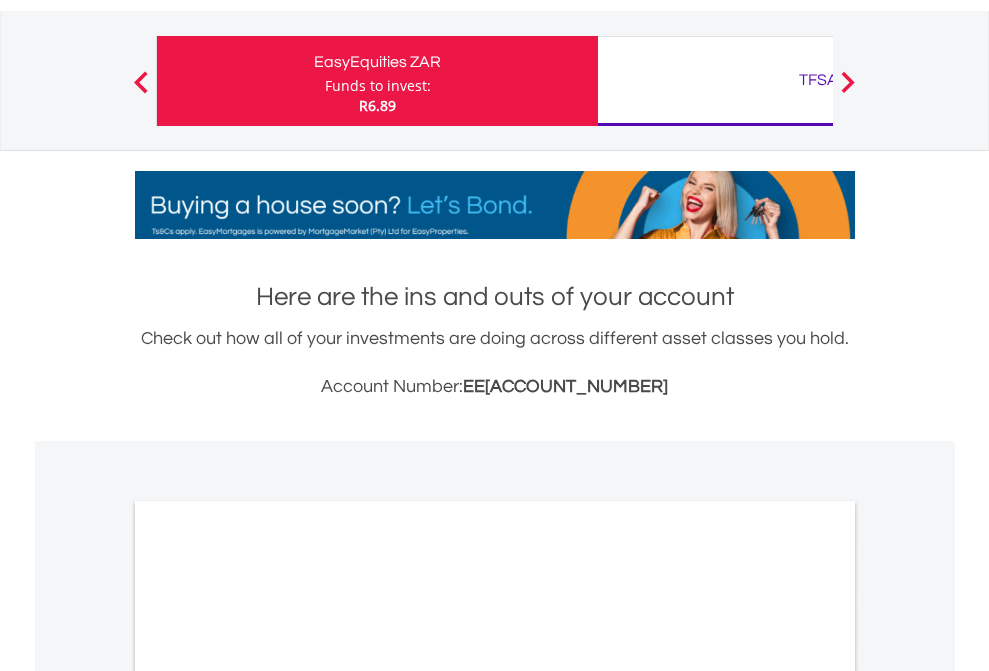 click on "All Holdings" at bounding box center (268, 988) 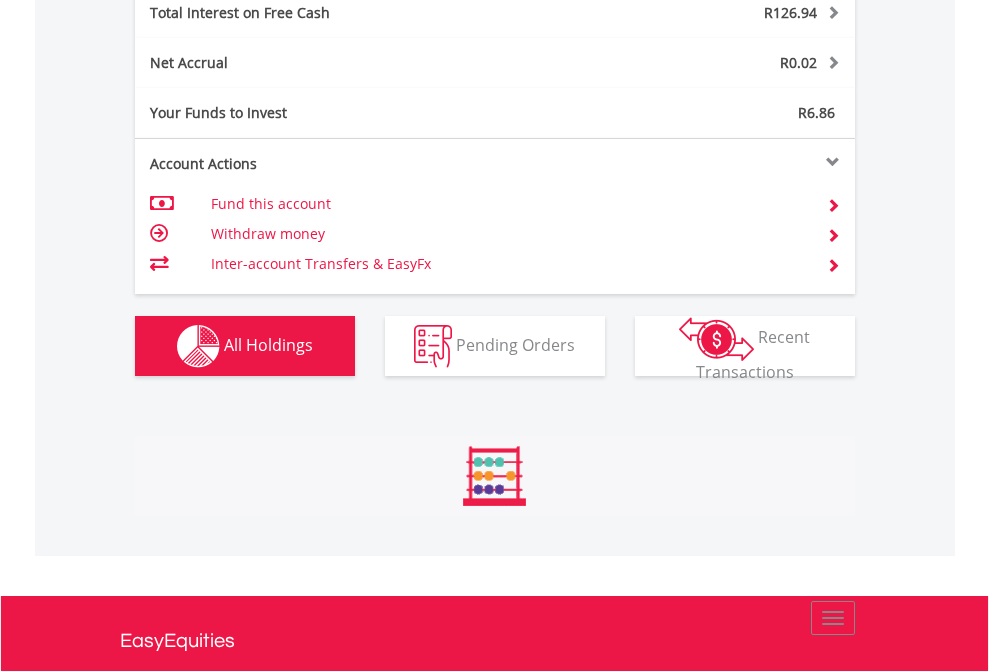 scroll, scrollTop: 999808, scrollLeft: 999687, axis: both 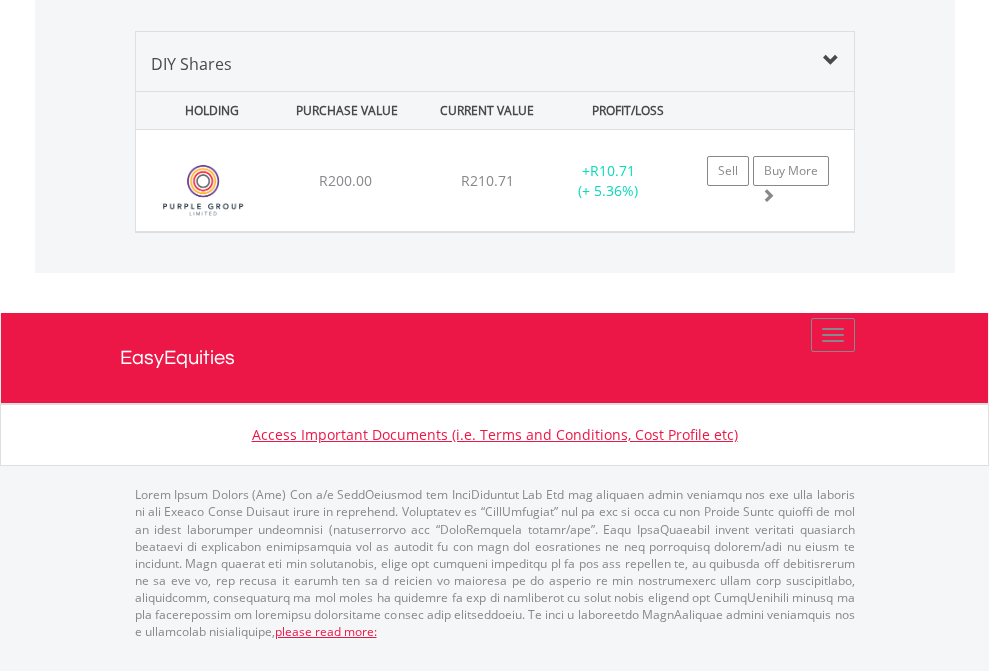 click on "TFSA" at bounding box center [818, -1419] 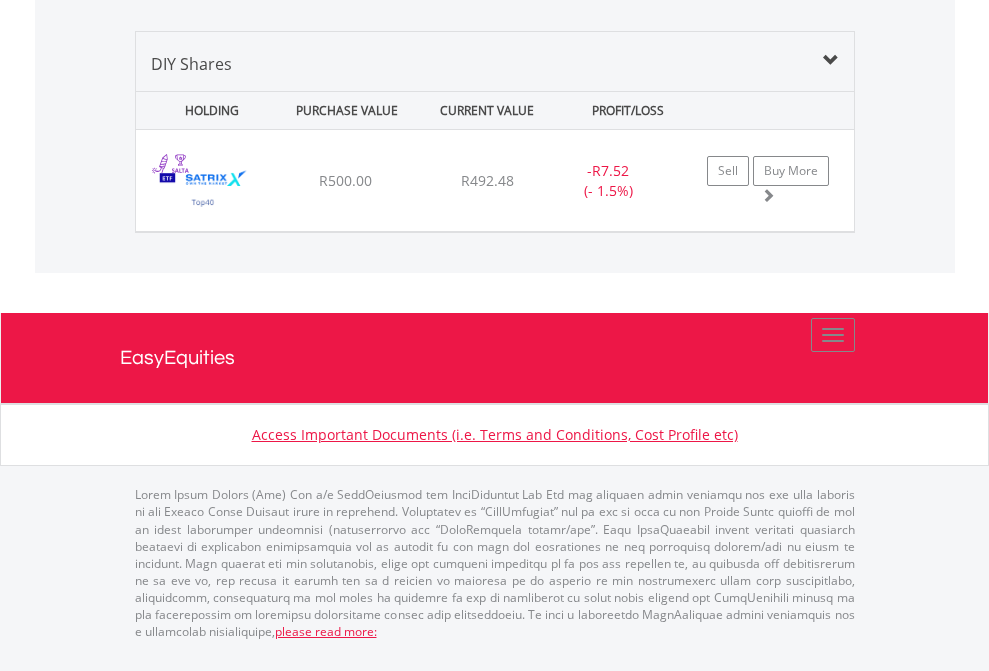 scroll, scrollTop: 2225, scrollLeft: 0, axis: vertical 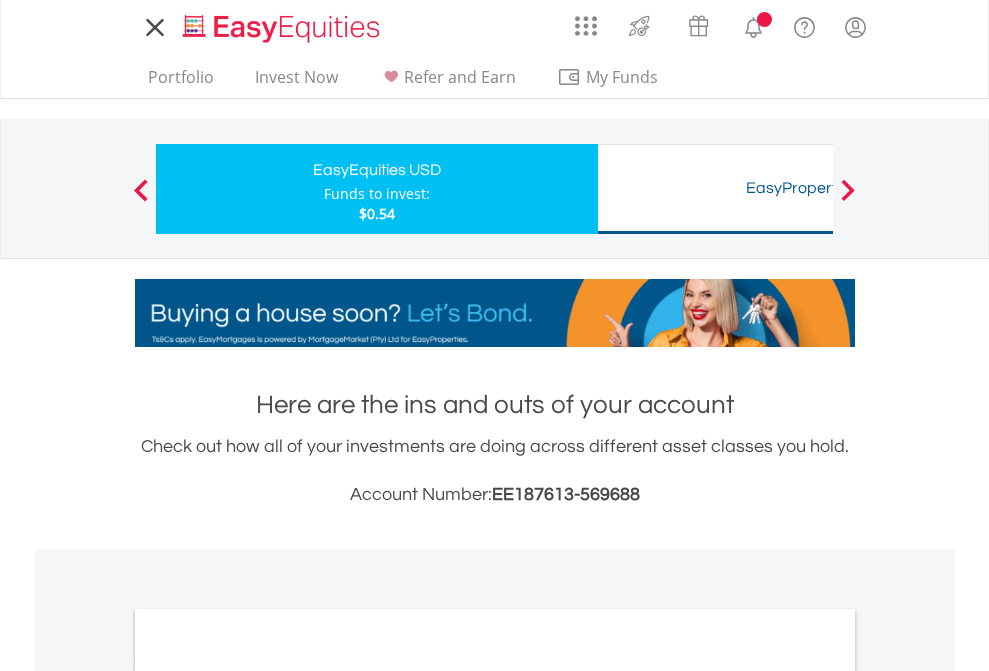 click on "All Holdings" at bounding box center [268, 1096] 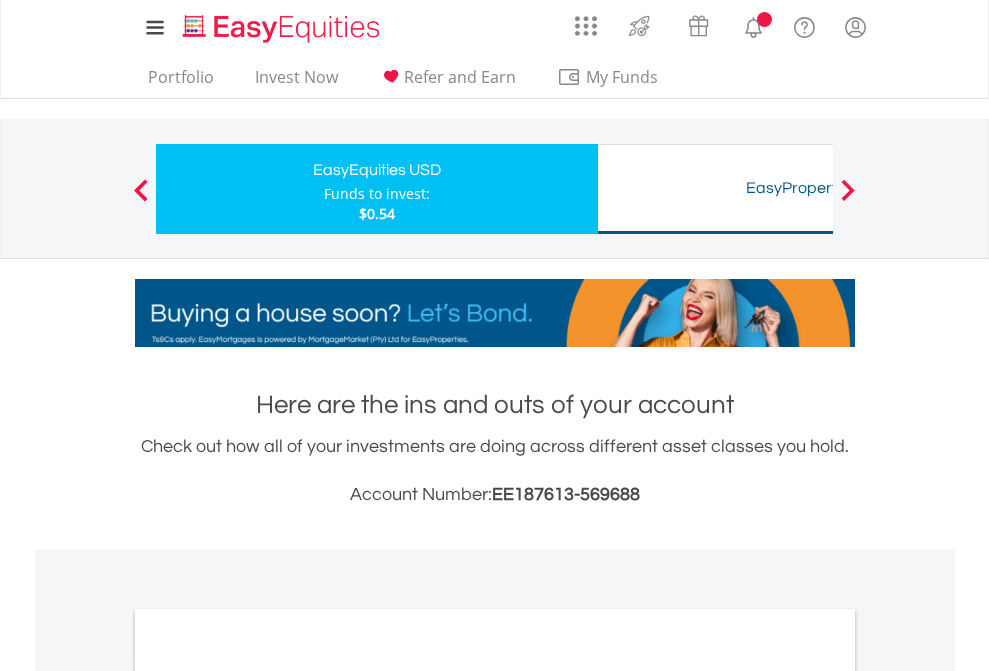 scroll, scrollTop: 1202, scrollLeft: 0, axis: vertical 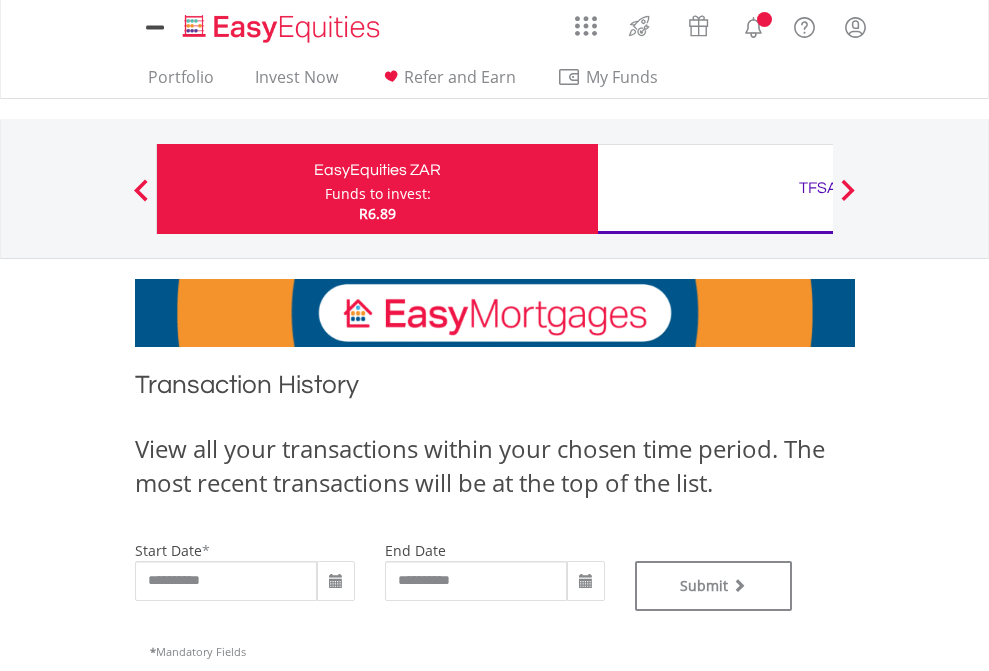 type on "**********" 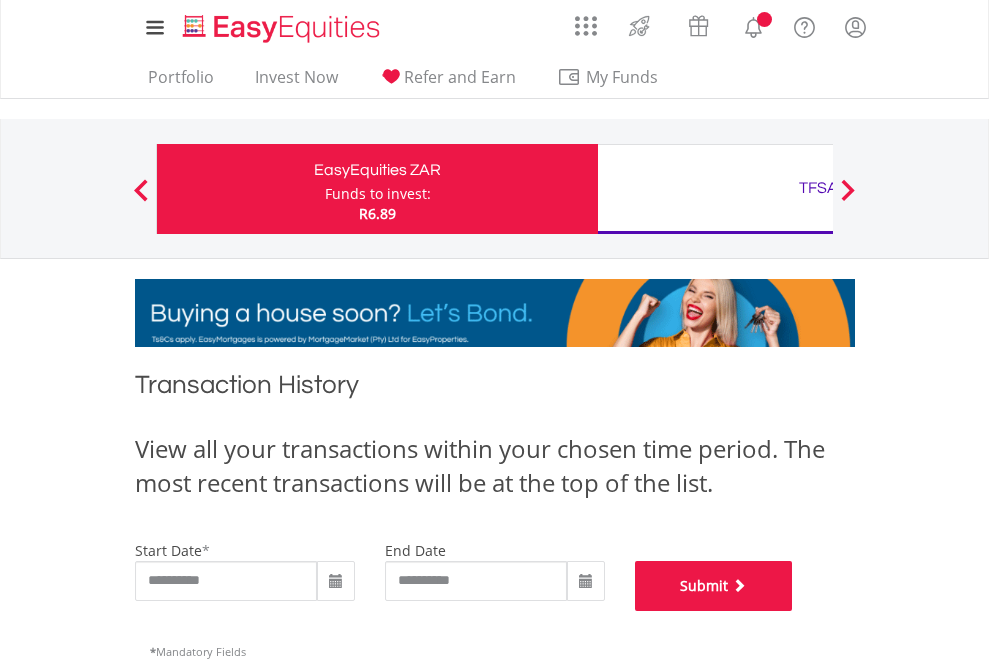 click on "Submit" at bounding box center (714, 586) 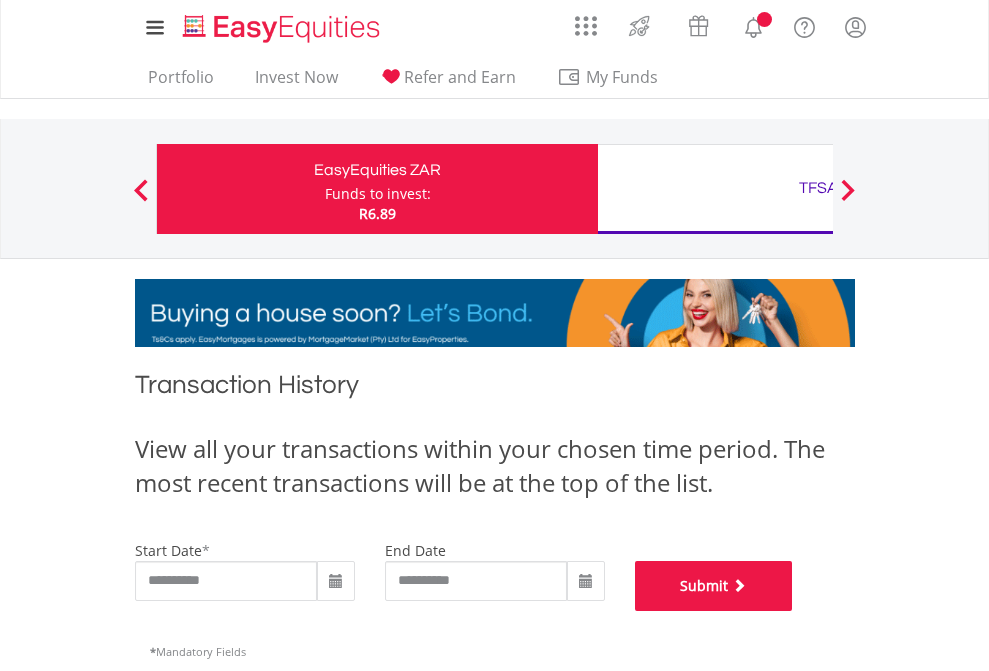 scroll, scrollTop: 811, scrollLeft: 0, axis: vertical 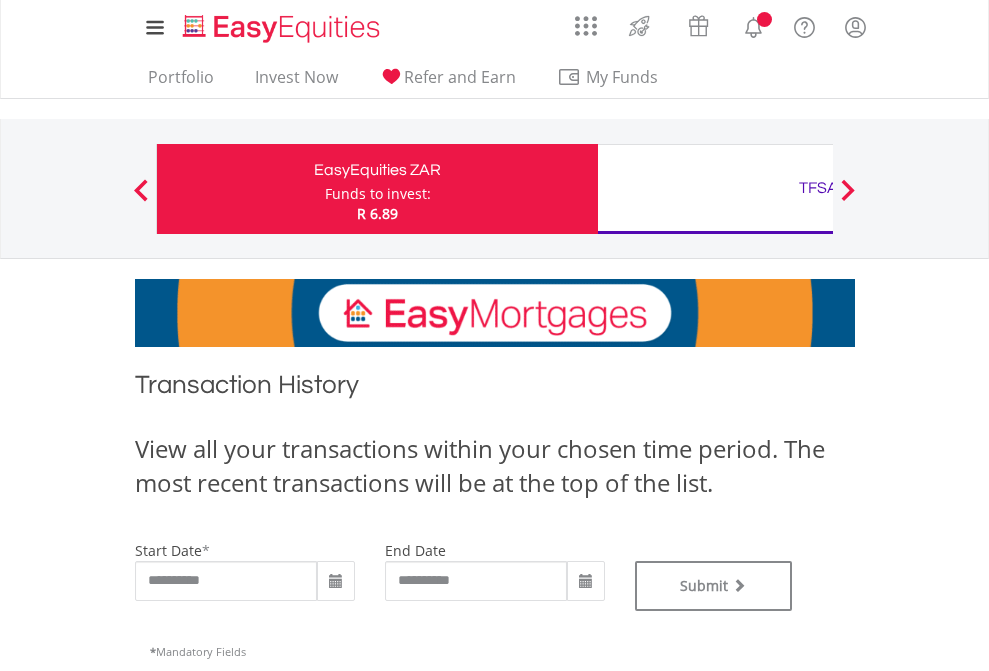 click on "TFSA" at bounding box center (818, 188) 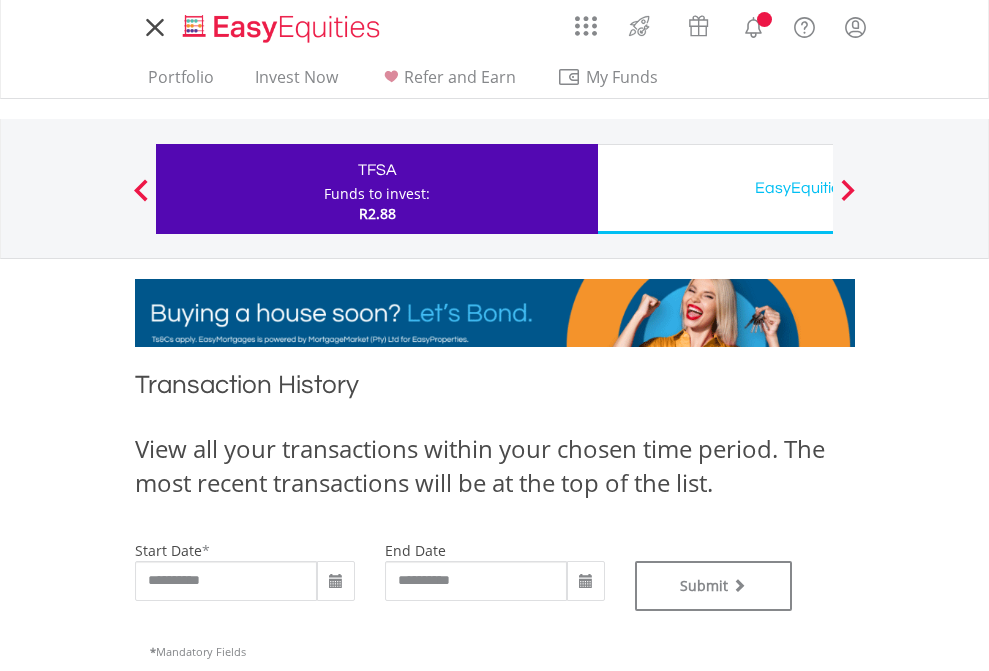 scroll, scrollTop: 0, scrollLeft: 0, axis: both 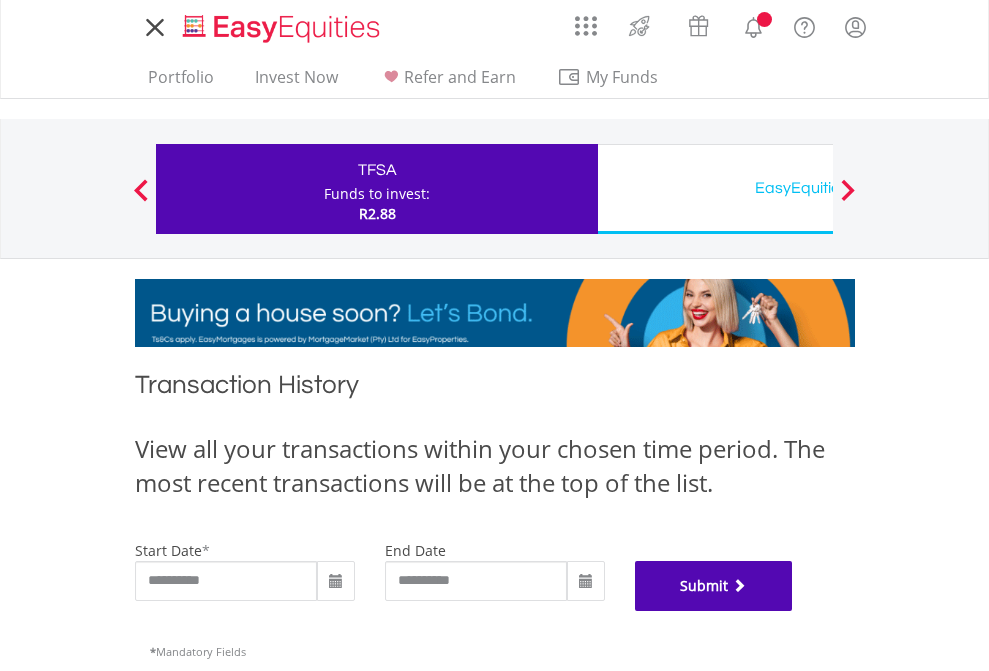 click on "Submit" at bounding box center (714, 586) 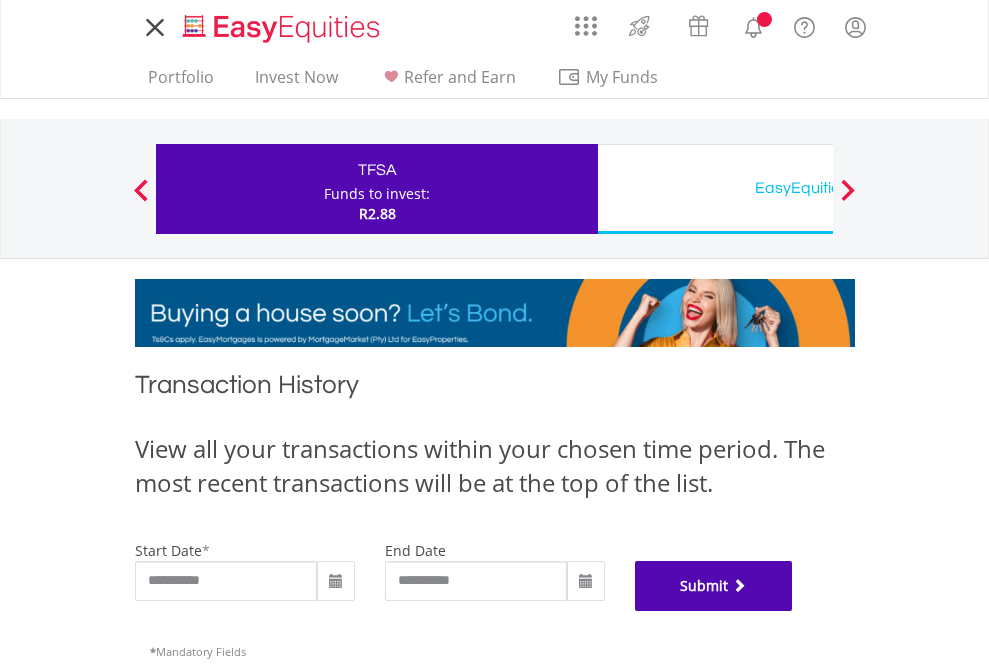 scroll, scrollTop: 811, scrollLeft: 0, axis: vertical 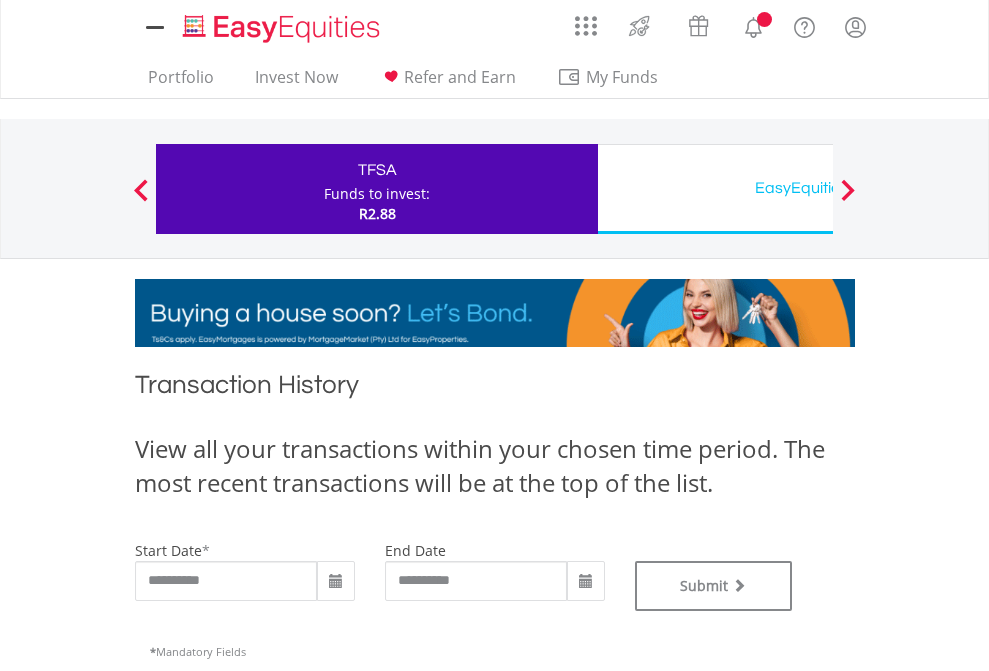 click on "EasyEquities USD" at bounding box center (818, 188) 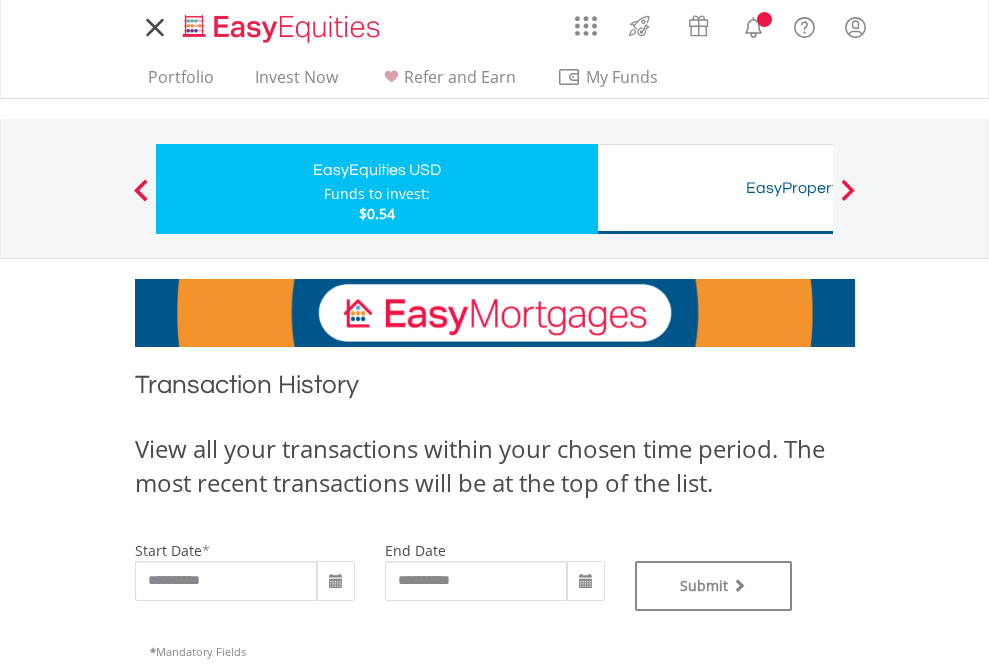 scroll, scrollTop: 0, scrollLeft: 0, axis: both 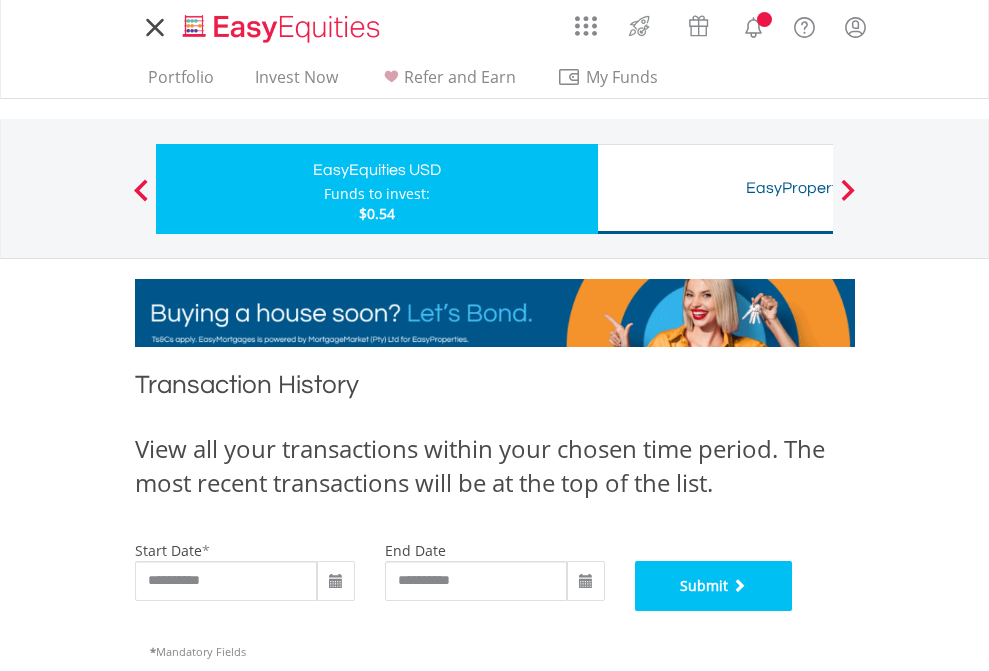click on "Submit" at bounding box center (714, 586) 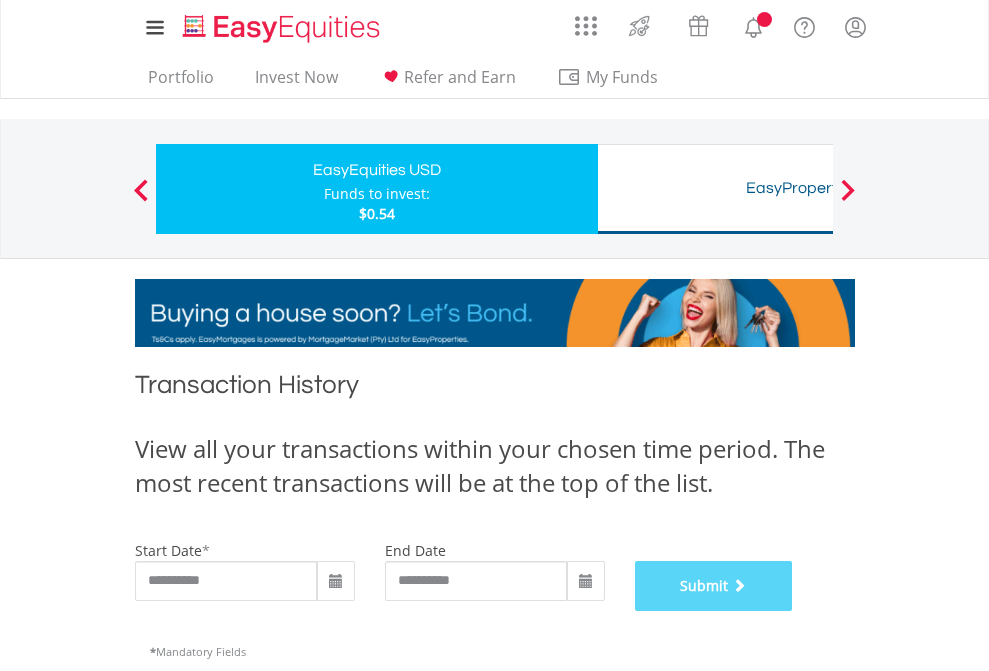 scroll, scrollTop: 811, scrollLeft: 0, axis: vertical 